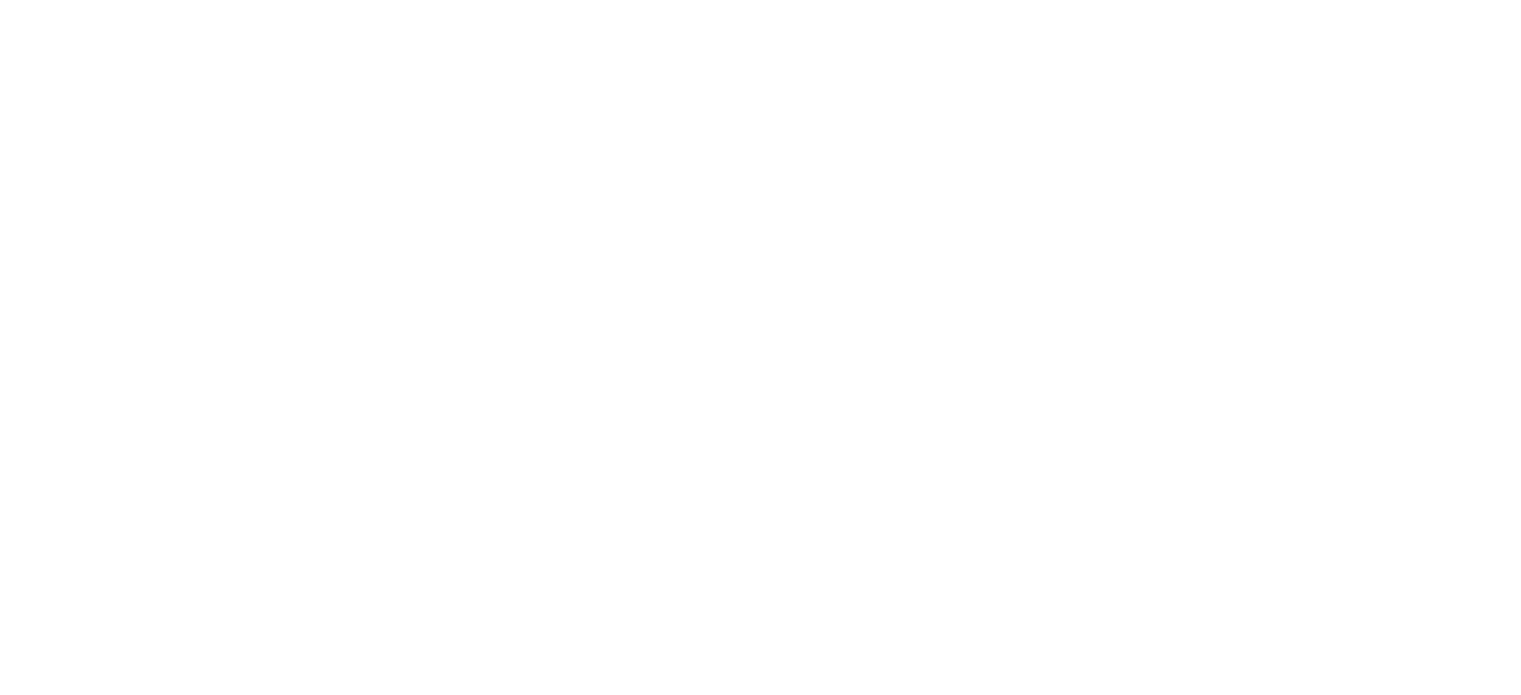 scroll, scrollTop: 0, scrollLeft: 0, axis: both 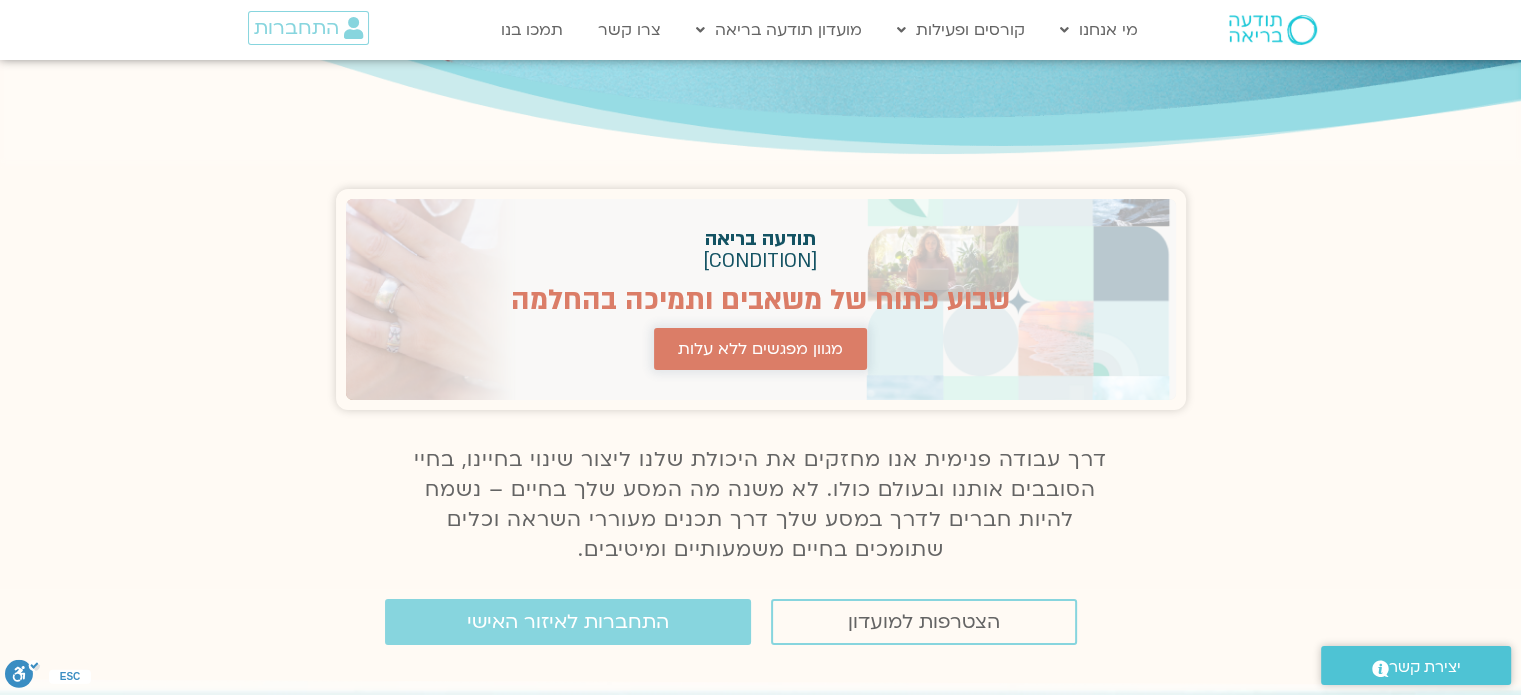 click on "מגוון מפגשים ללא עלות" at bounding box center [760, 349] 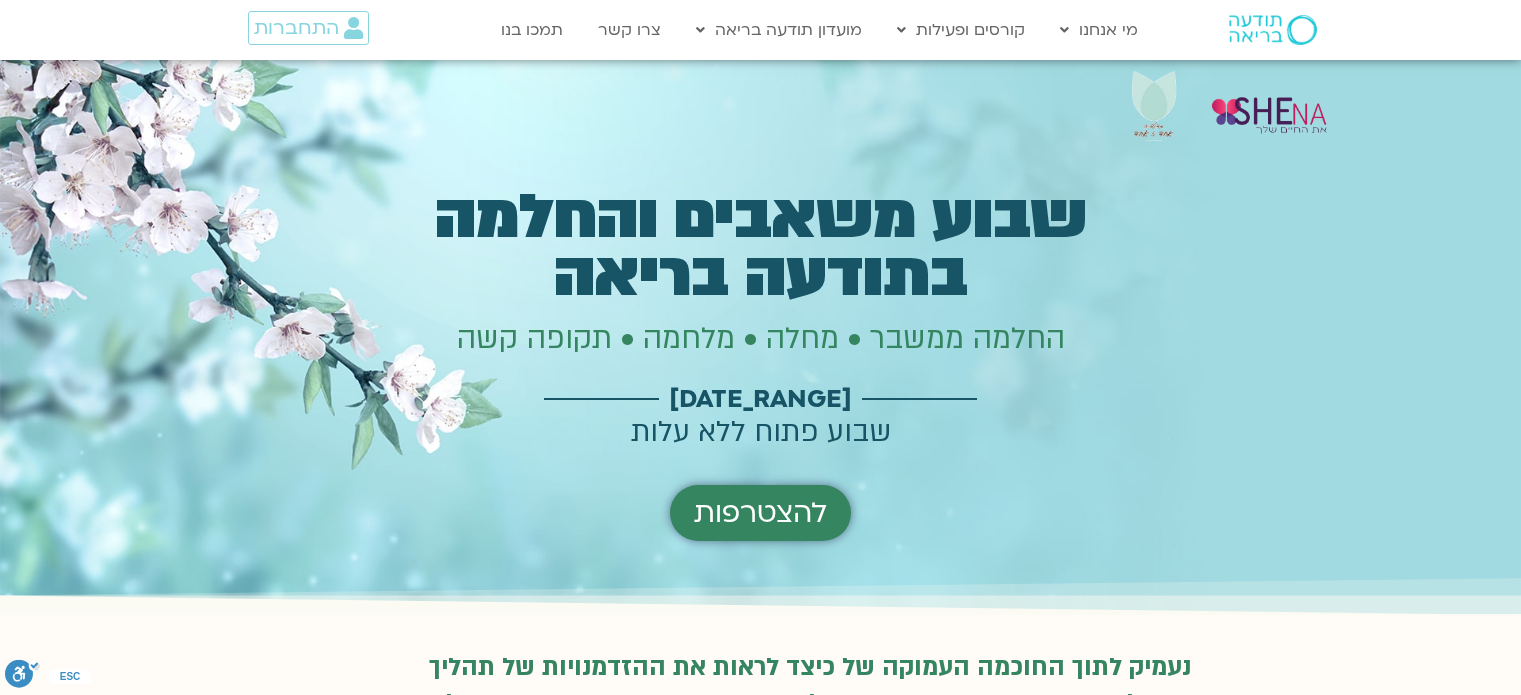scroll, scrollTop: 0, scrollLeft: 0, axis: both 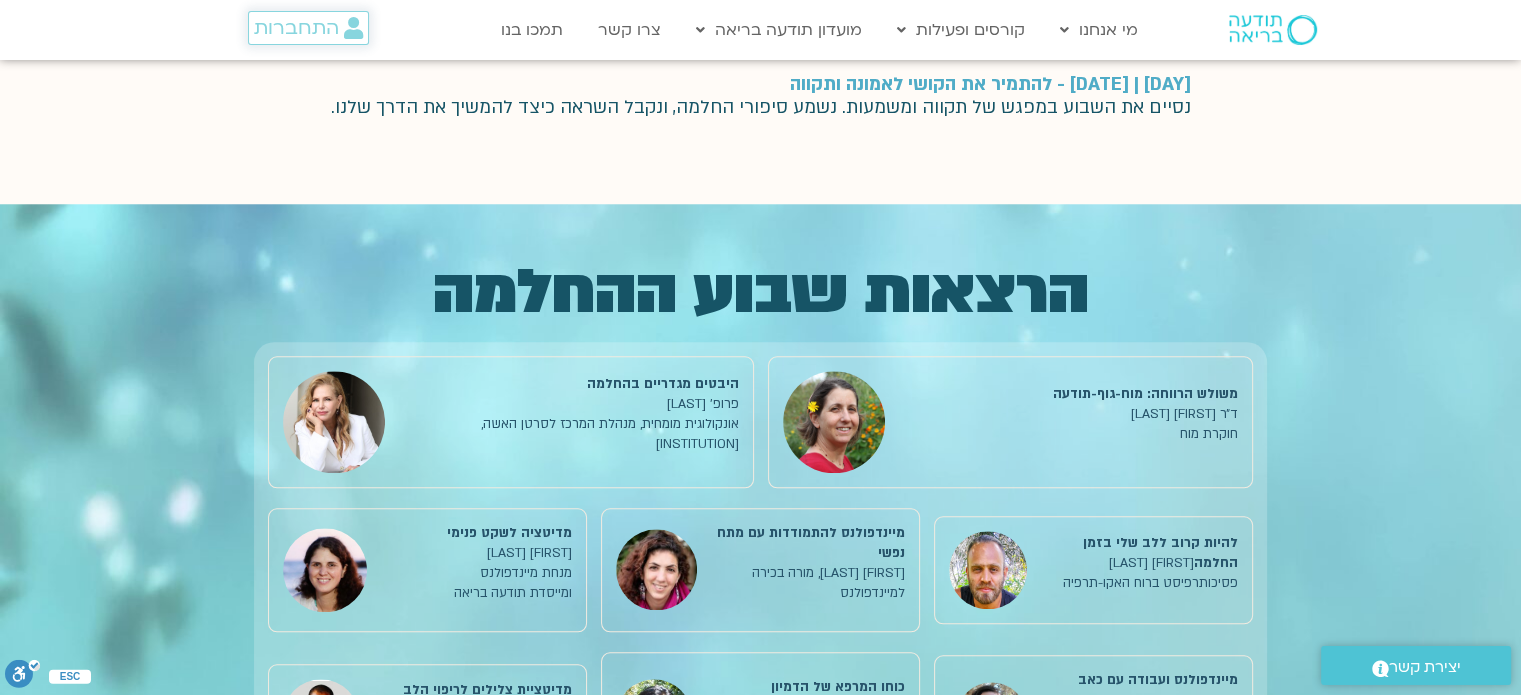 click on "התחברות" at bounding box center (296, 28) 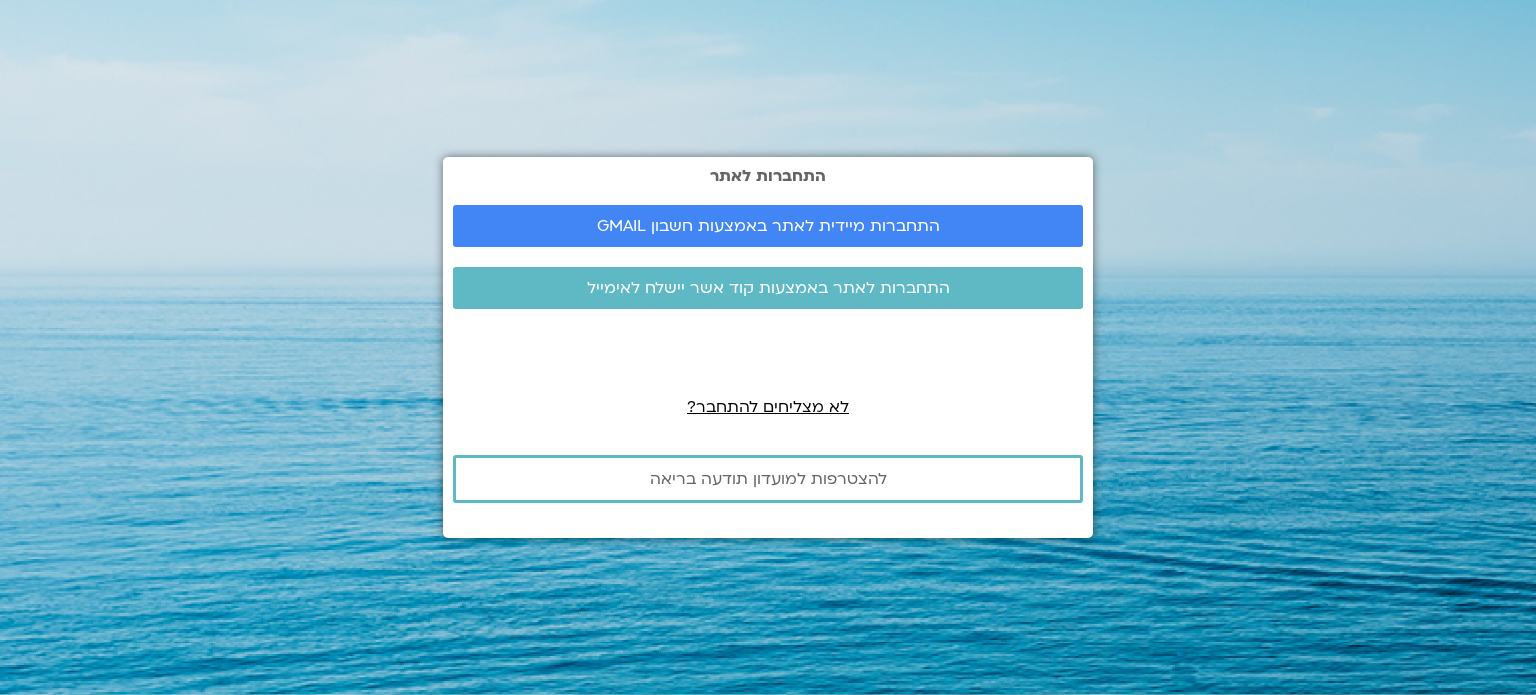 scroll, scrollTop: 0, scrollLeft: 0, axis: both 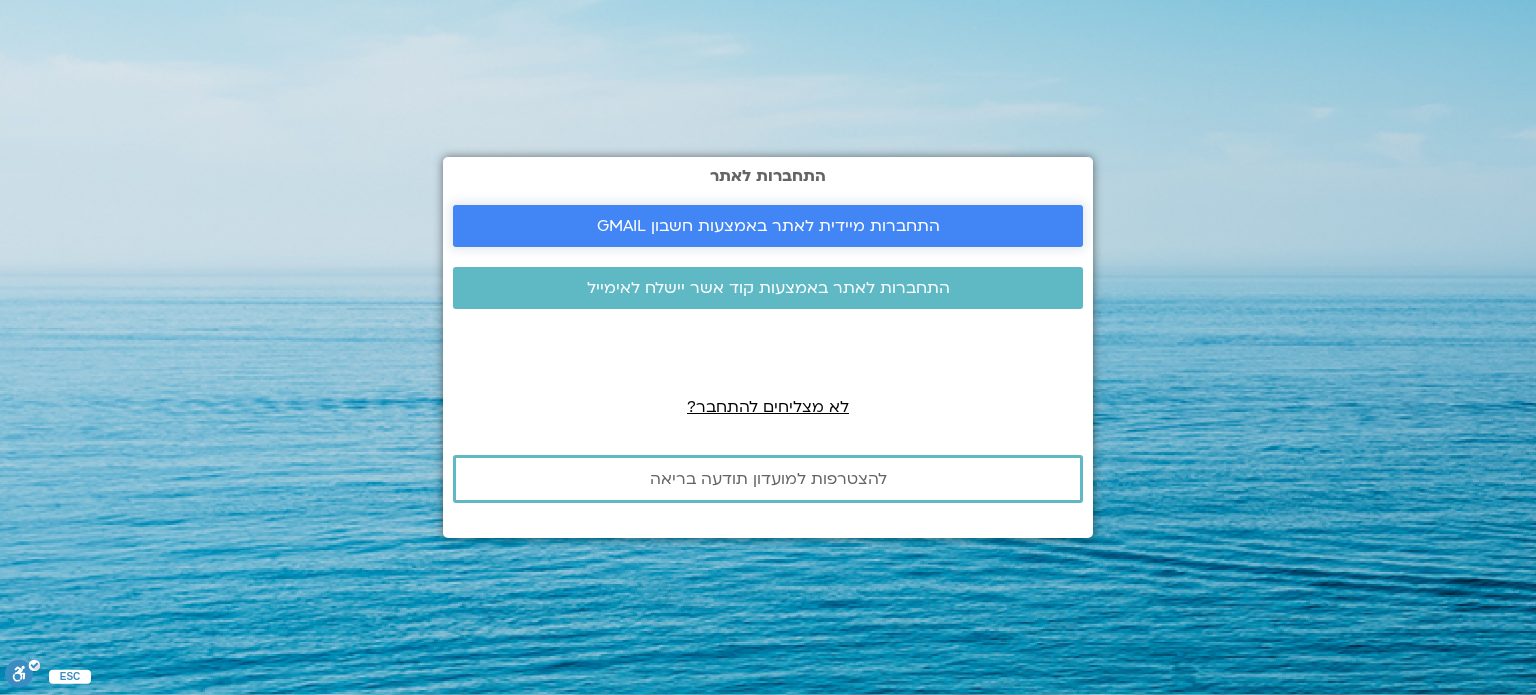click on "התחברות מיידית לאתר באמצעות חשבון GMAIL" at bounding box center [768, 226] 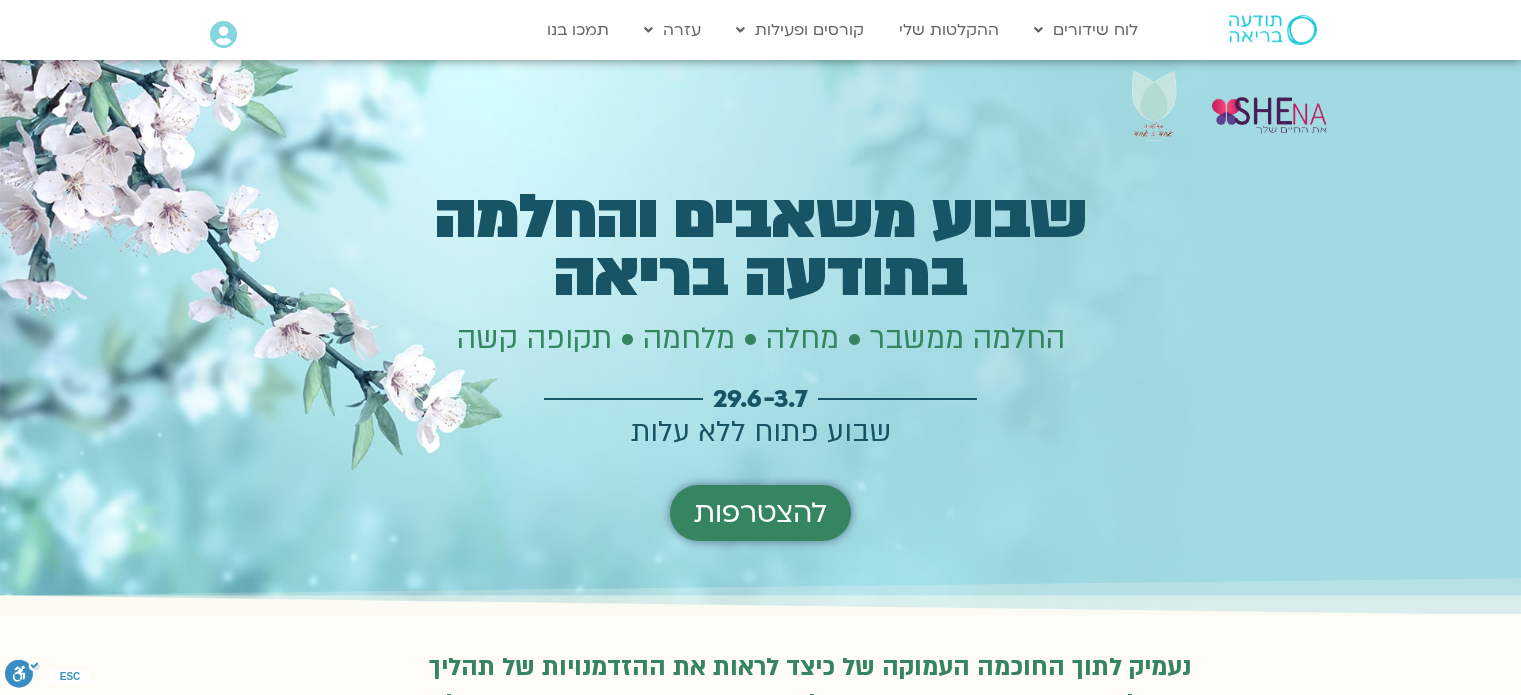 scroll, scrollTop: 0, scrollLeft: 0, axis: both 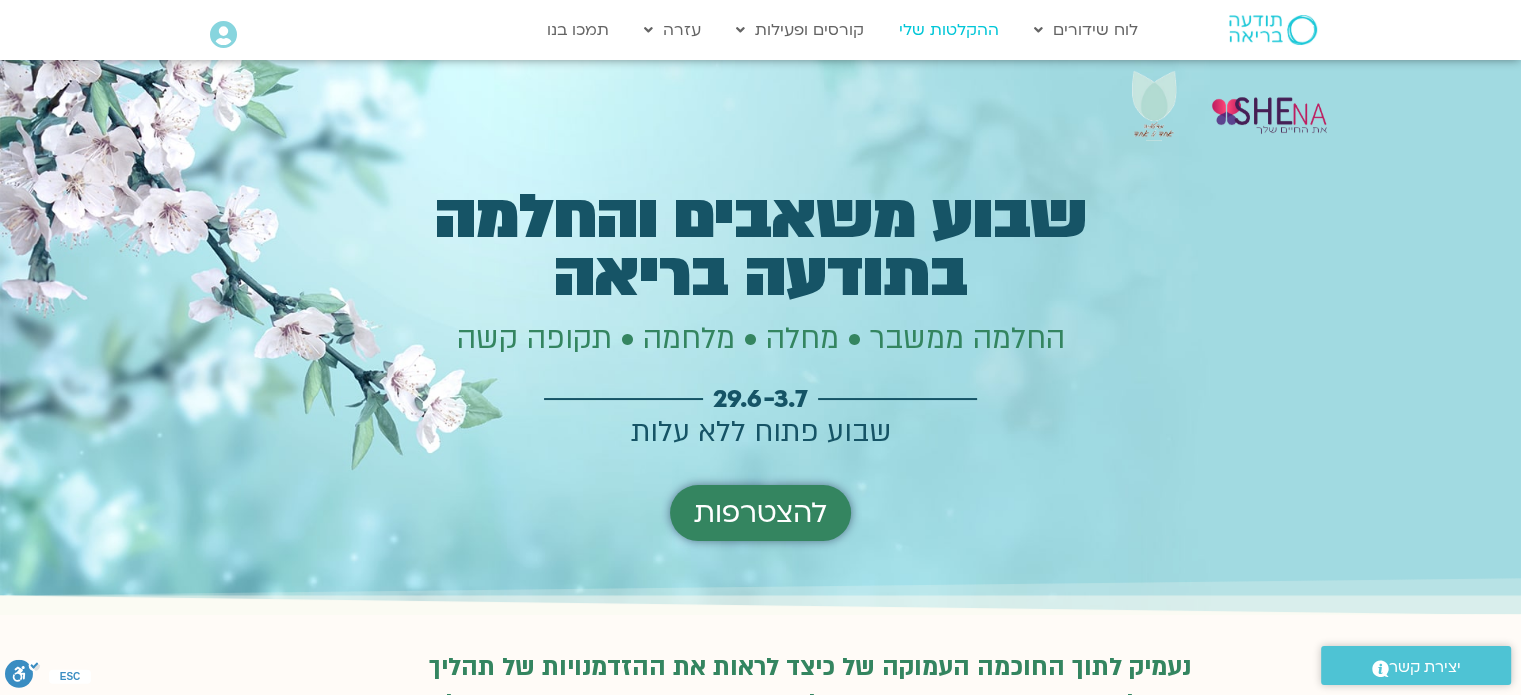 click on "ההקלטות שלי" at bounding box center (949, 30) 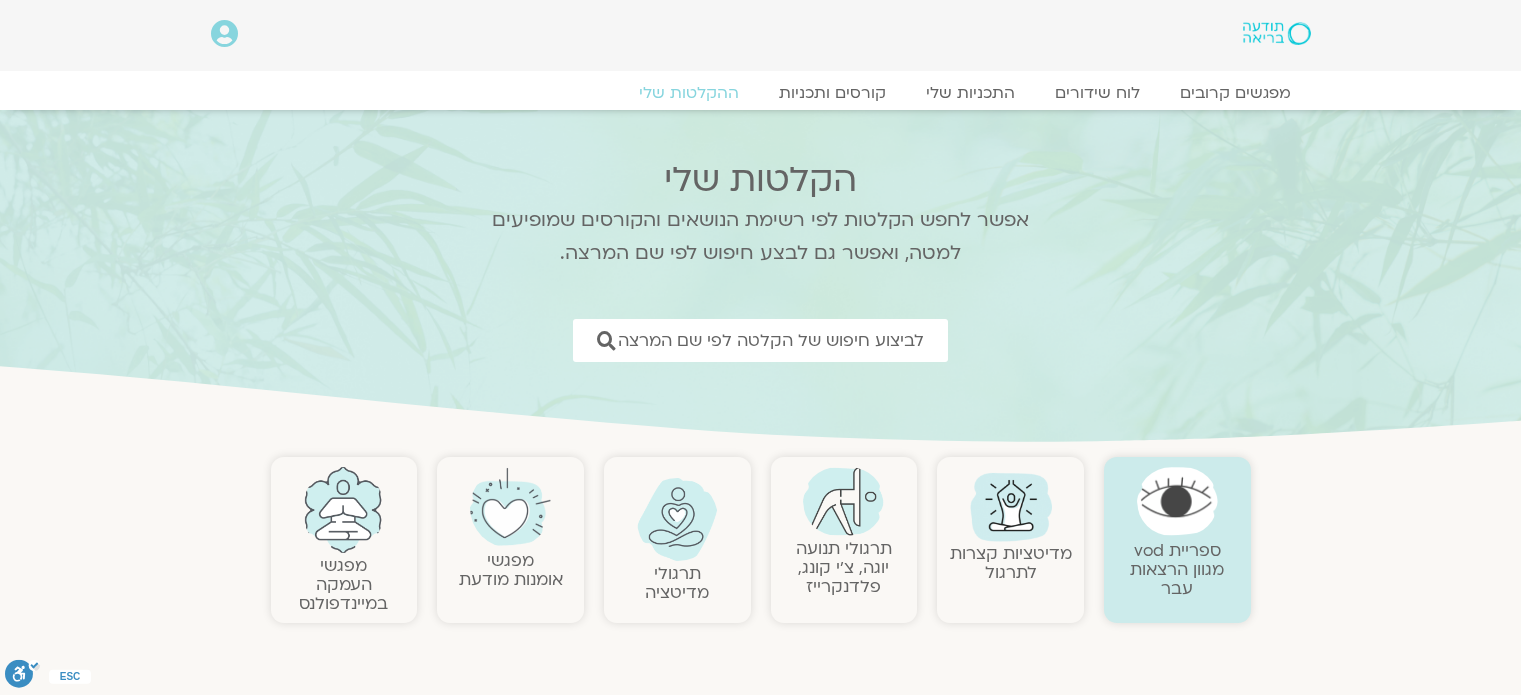scroll, scrollTop: 0, scrollLeft: 0, axis: both 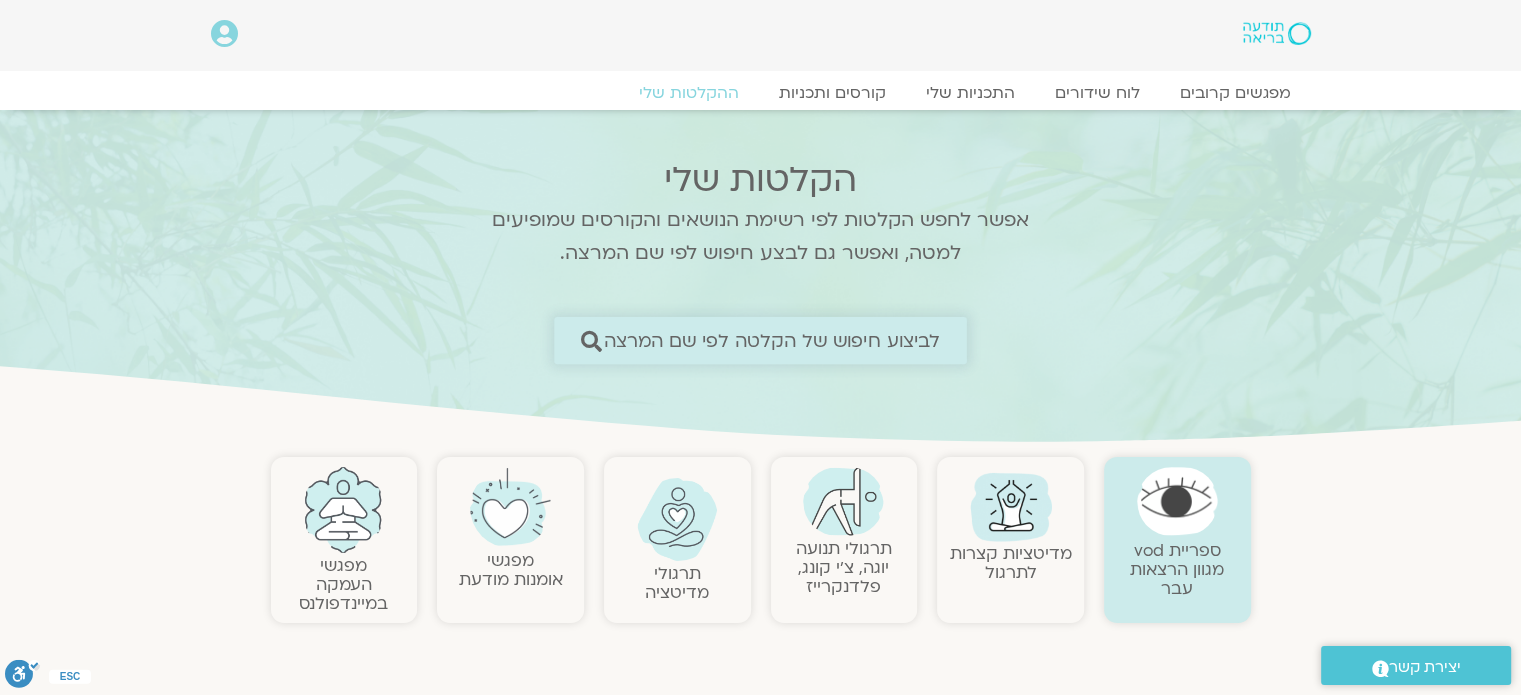 click on "לביצוע חיפוש של הקלטה לפי שם המרצה" at bounding box center (772, 340) 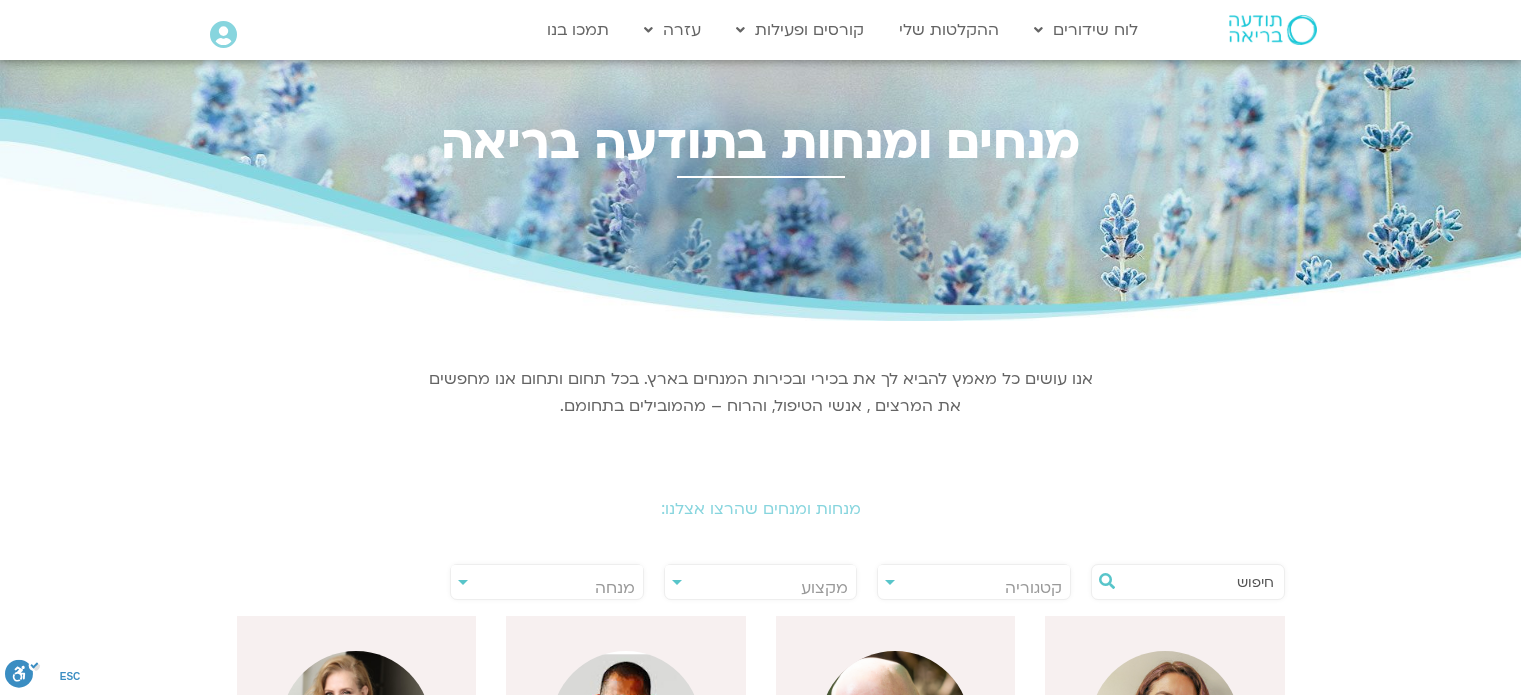 scroll, scrollTop: 0, scrollLeft: 0, axis: both 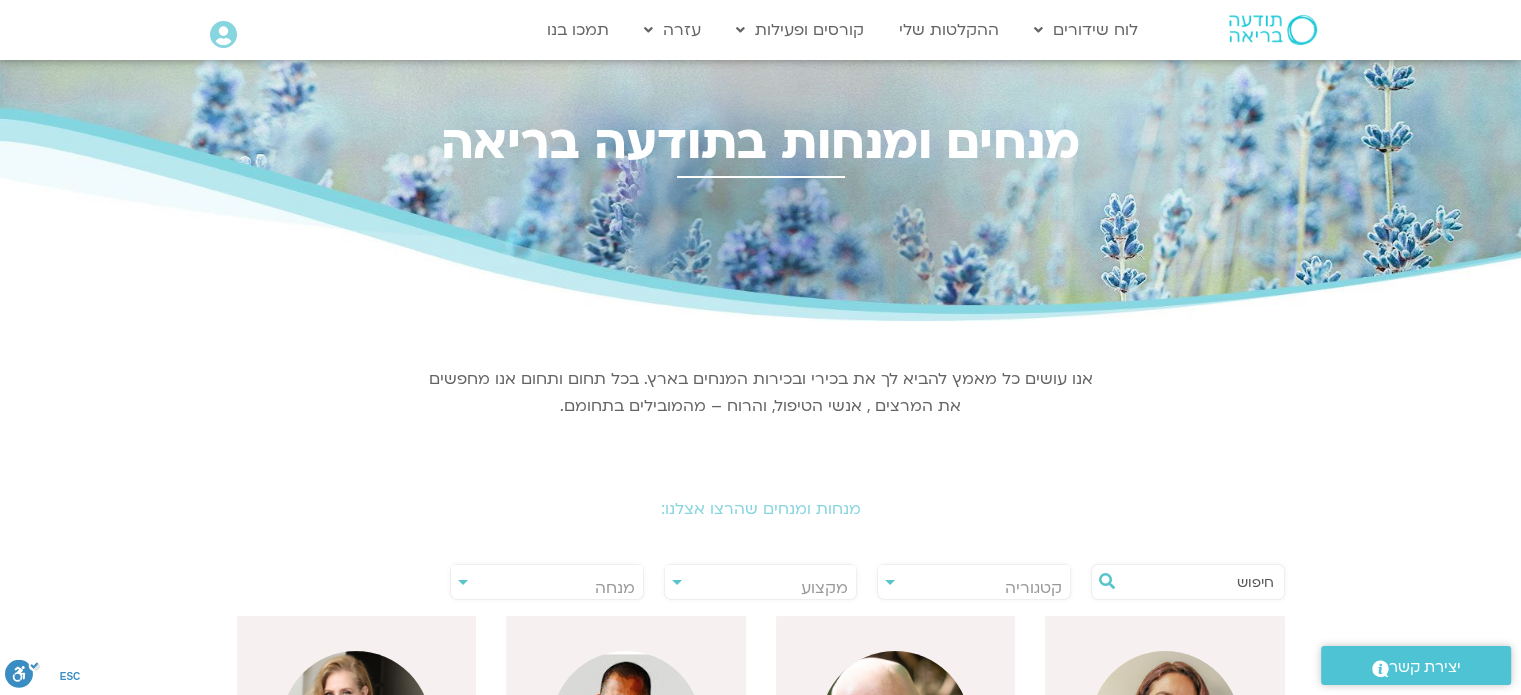 click on "מנחה" at bounding box center (547, 588) 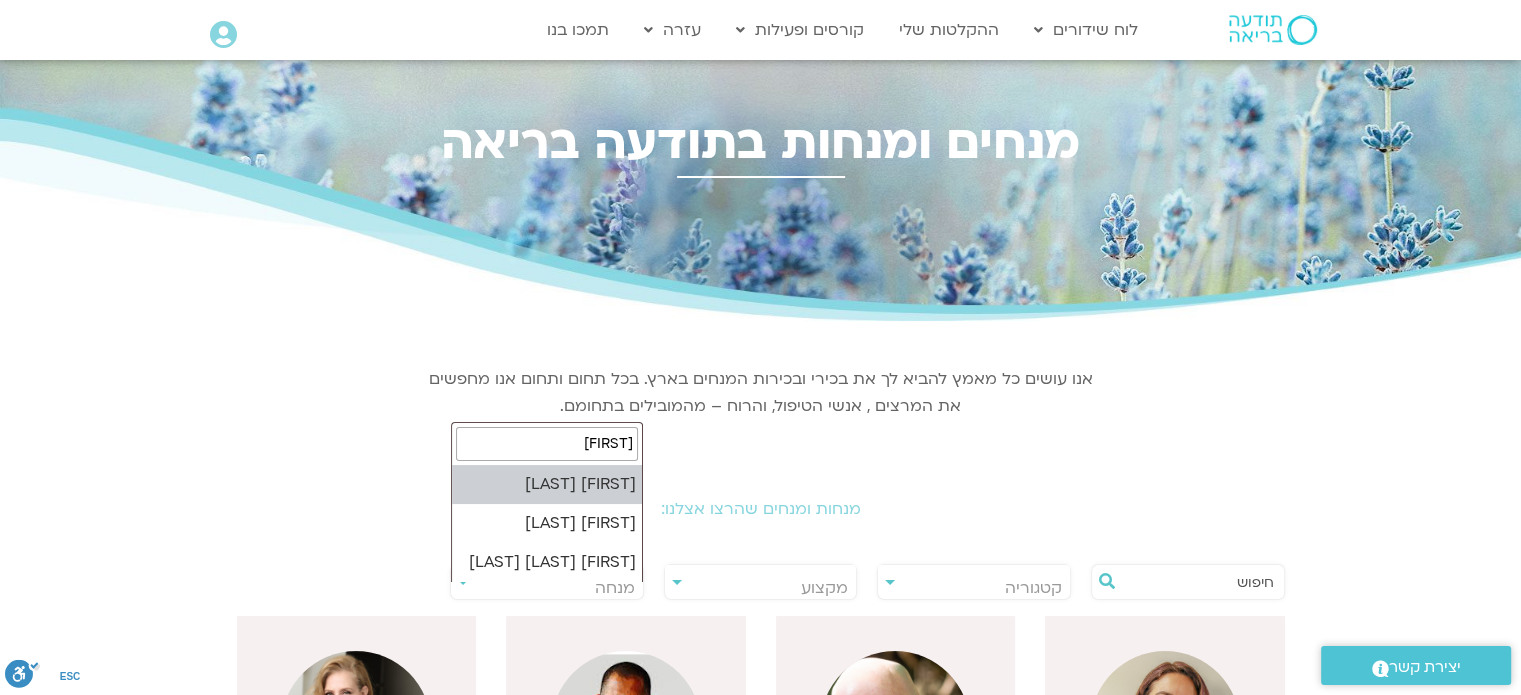type on "חני" 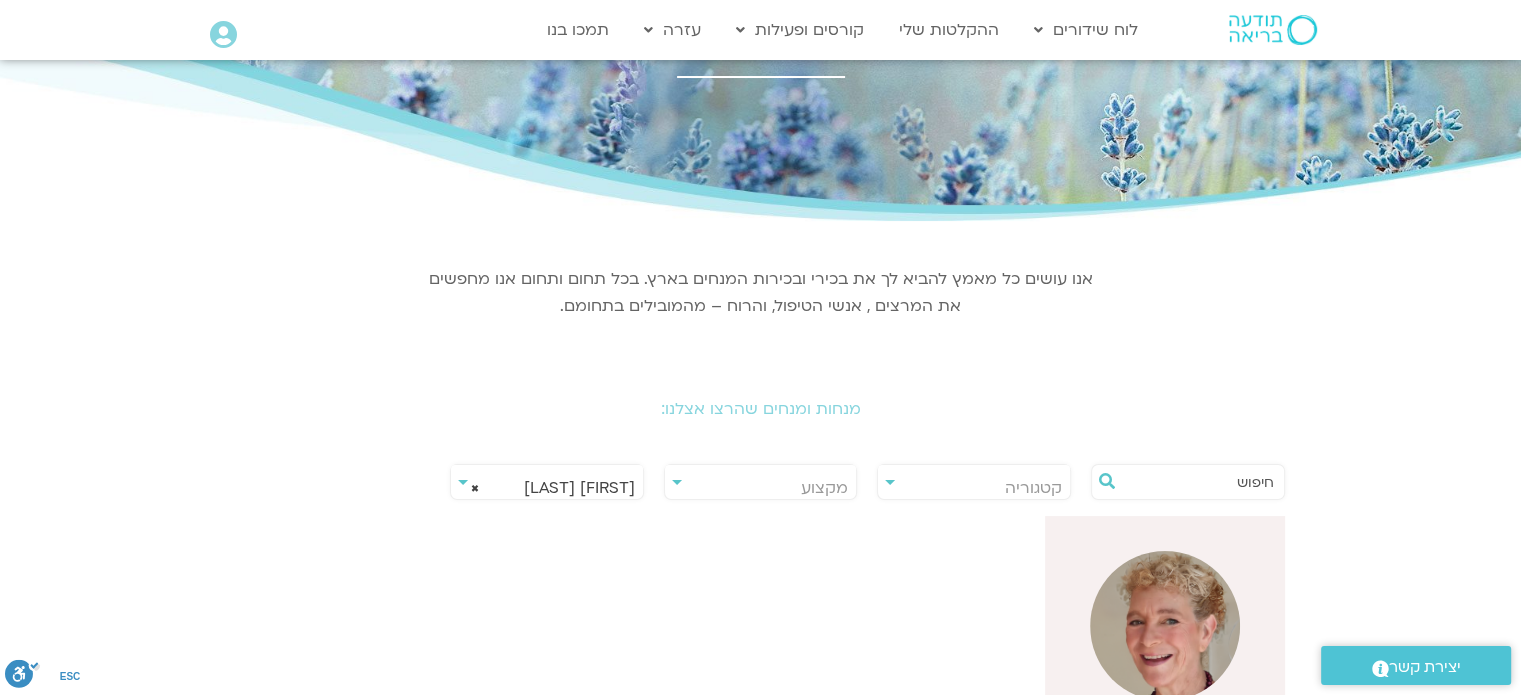 scroll, scrollTop: 300, scrollLeft: 0, axis: vertical 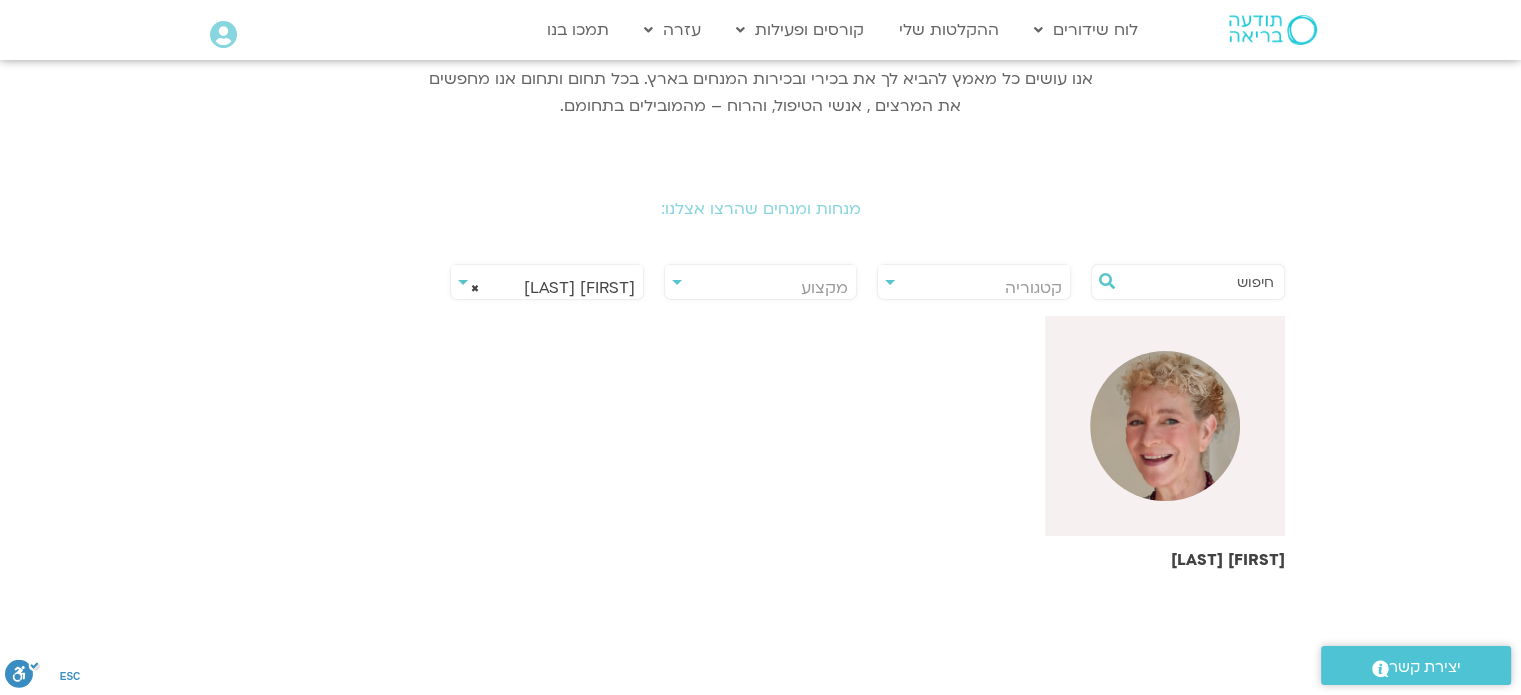 click at bounding box center (1165, 426) 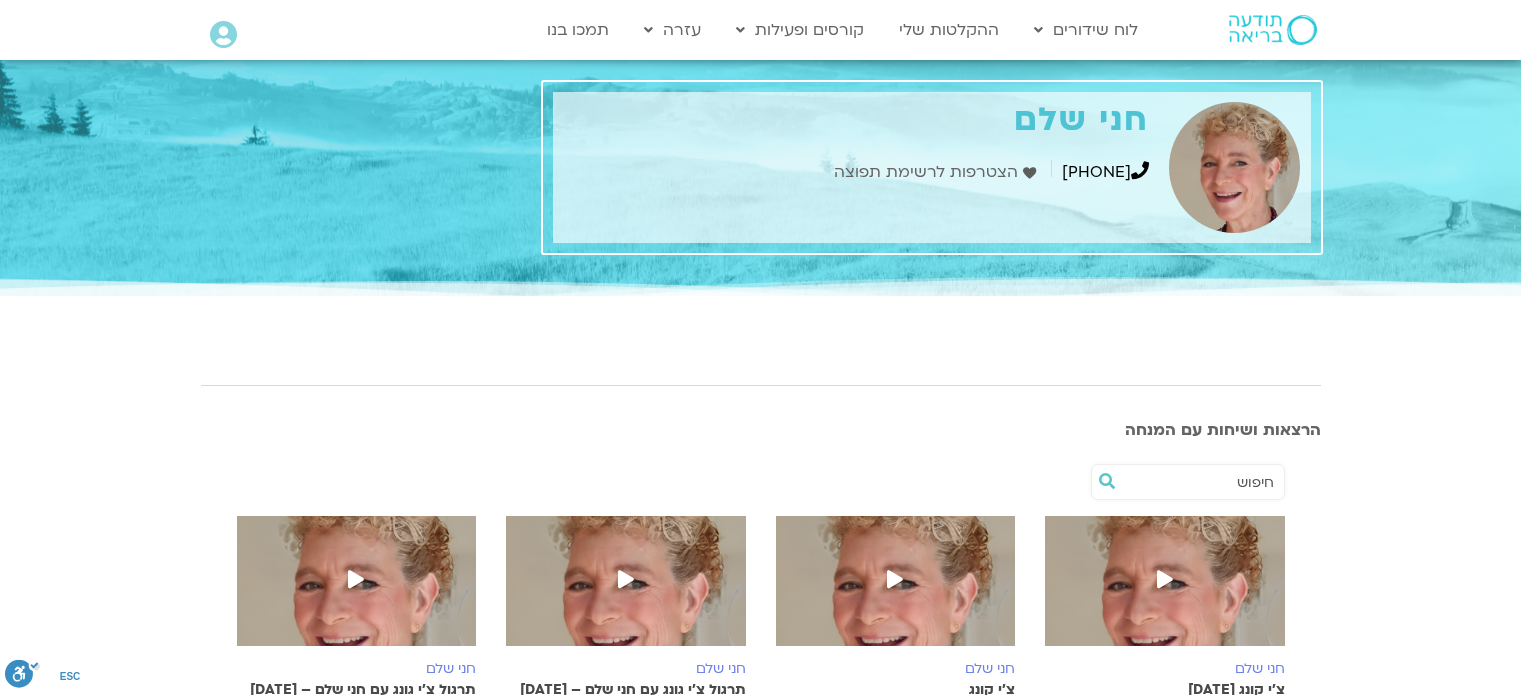 scroll, scrollTop: 0, scrollLeft: 0, axis: both 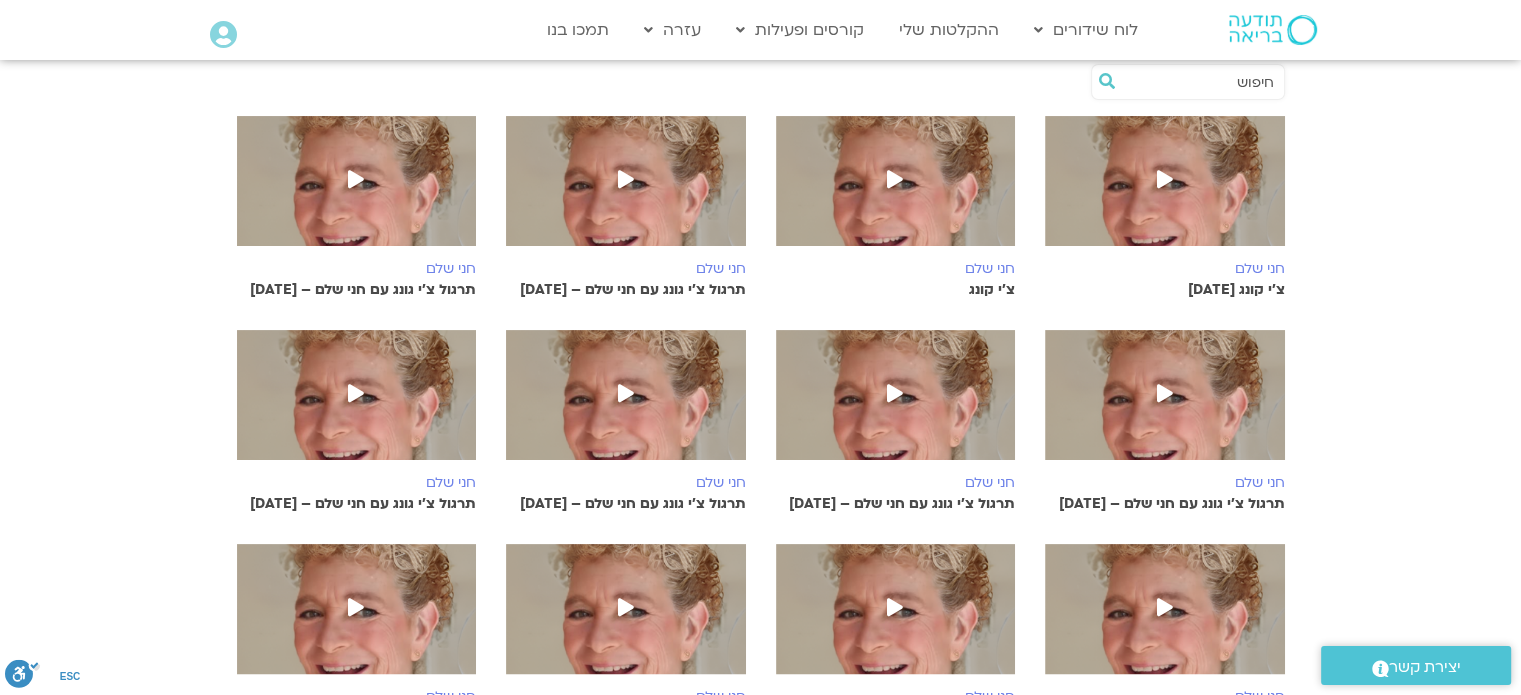 click at bounding box center (895, 179) 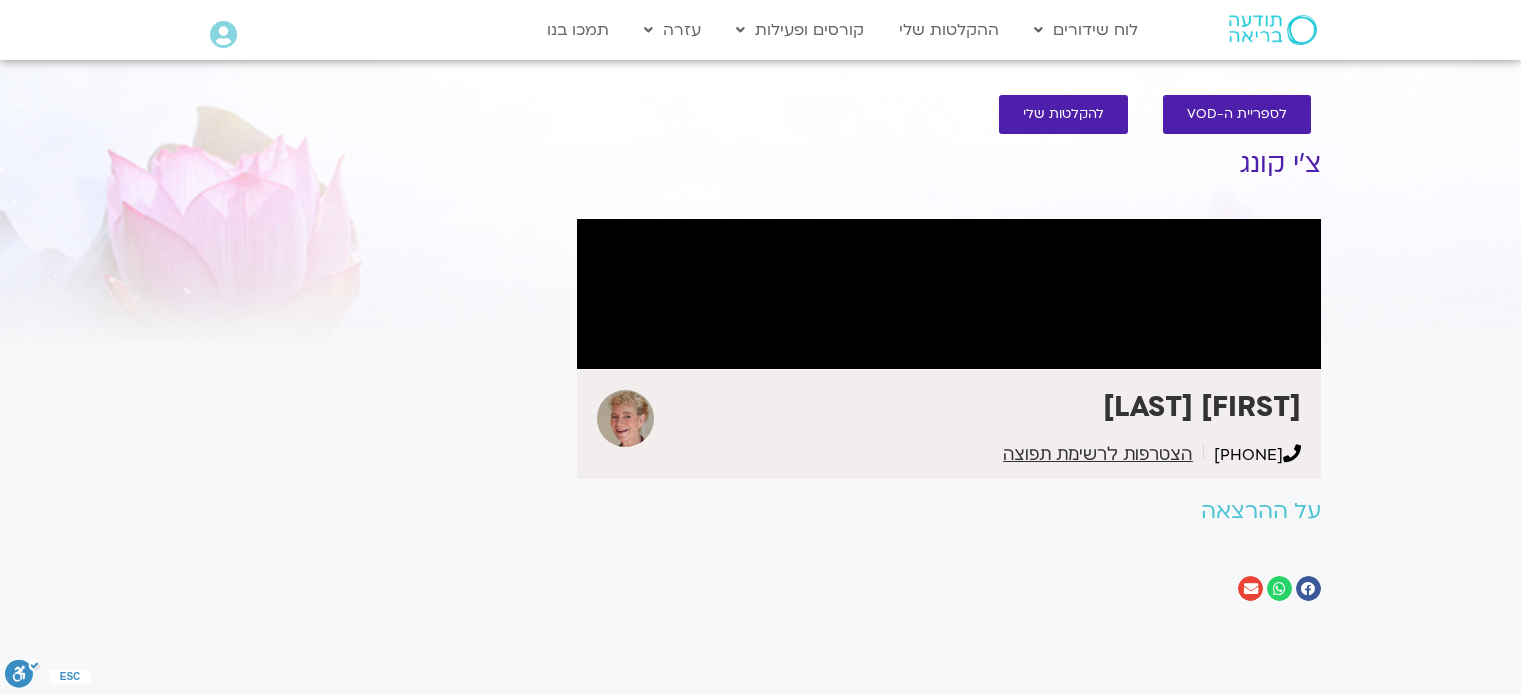 scroll, scrollTop: 0, scrollLeft: 0, axis: both 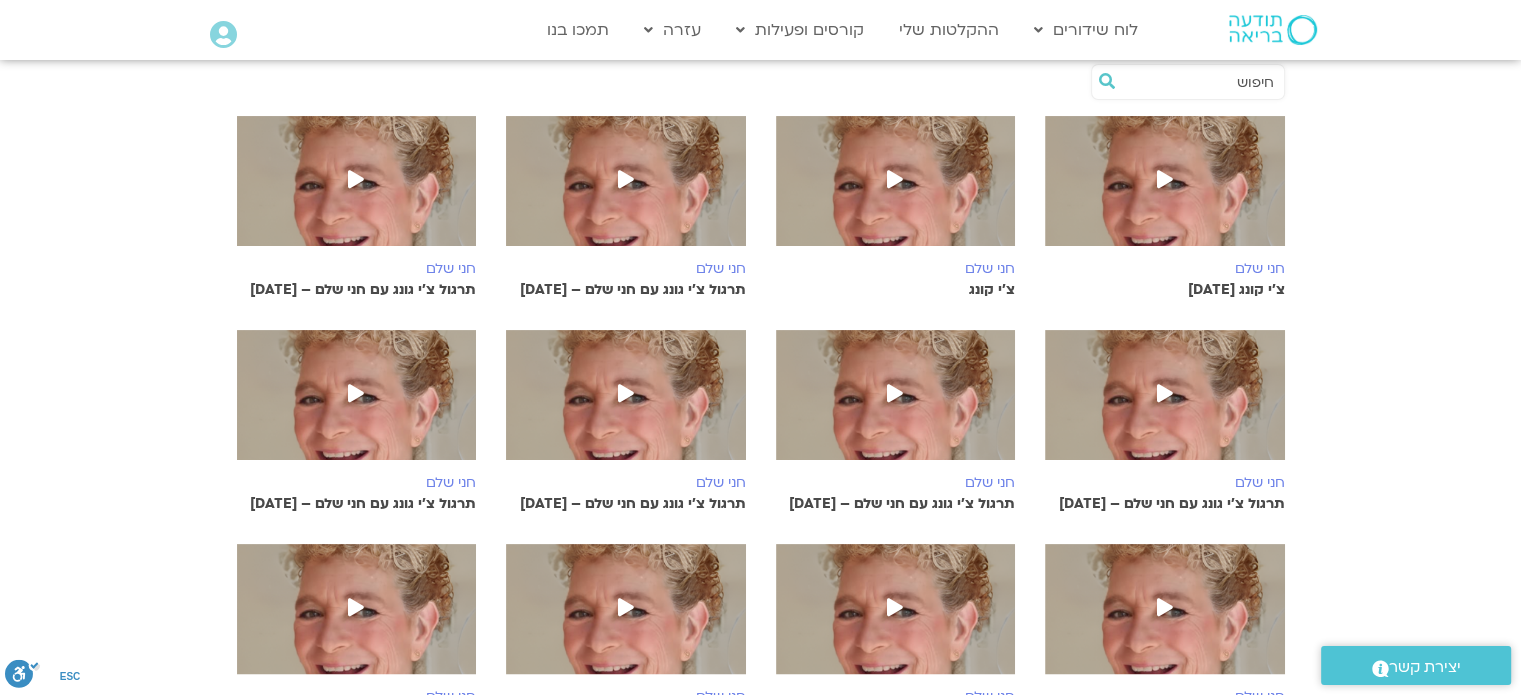 click at bounding box center [626, 191] 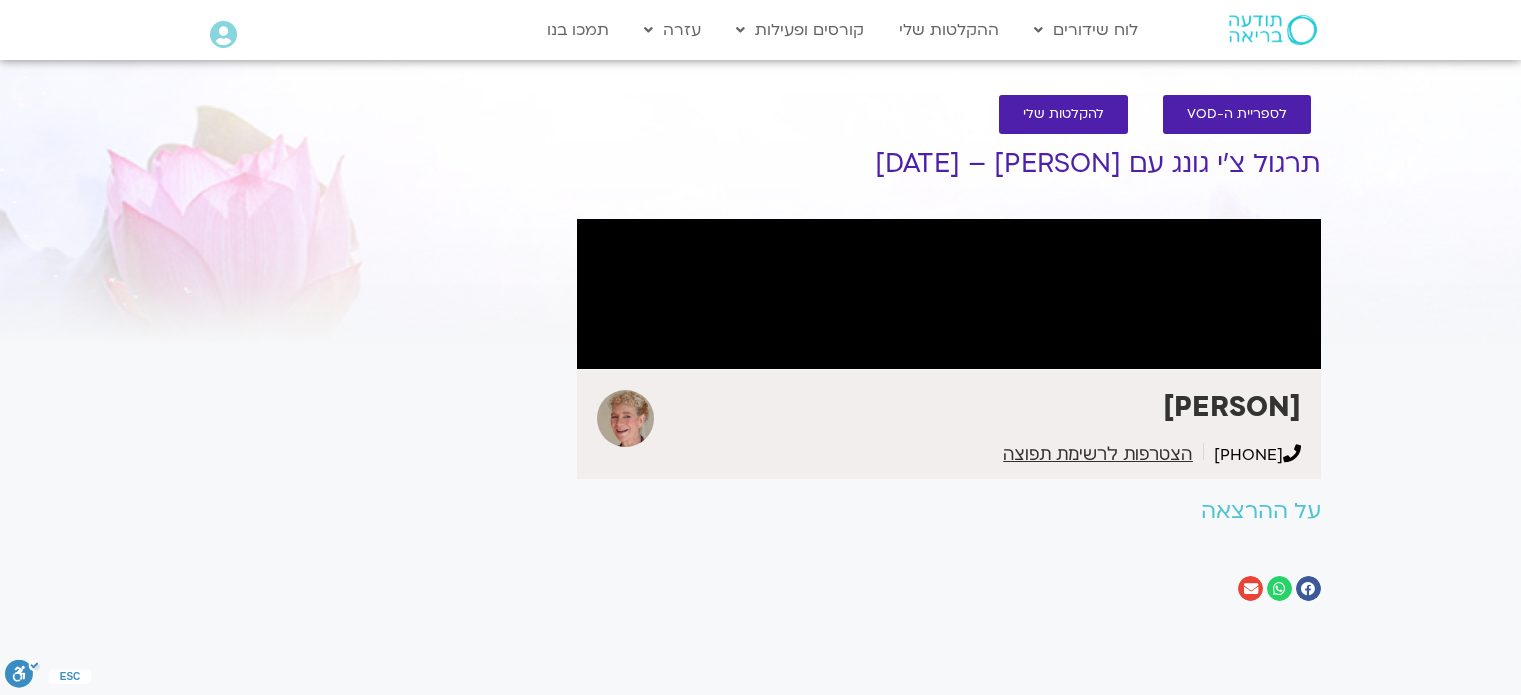 scroll, scrollTop: 0, scrollLeft: 0, axis: both 